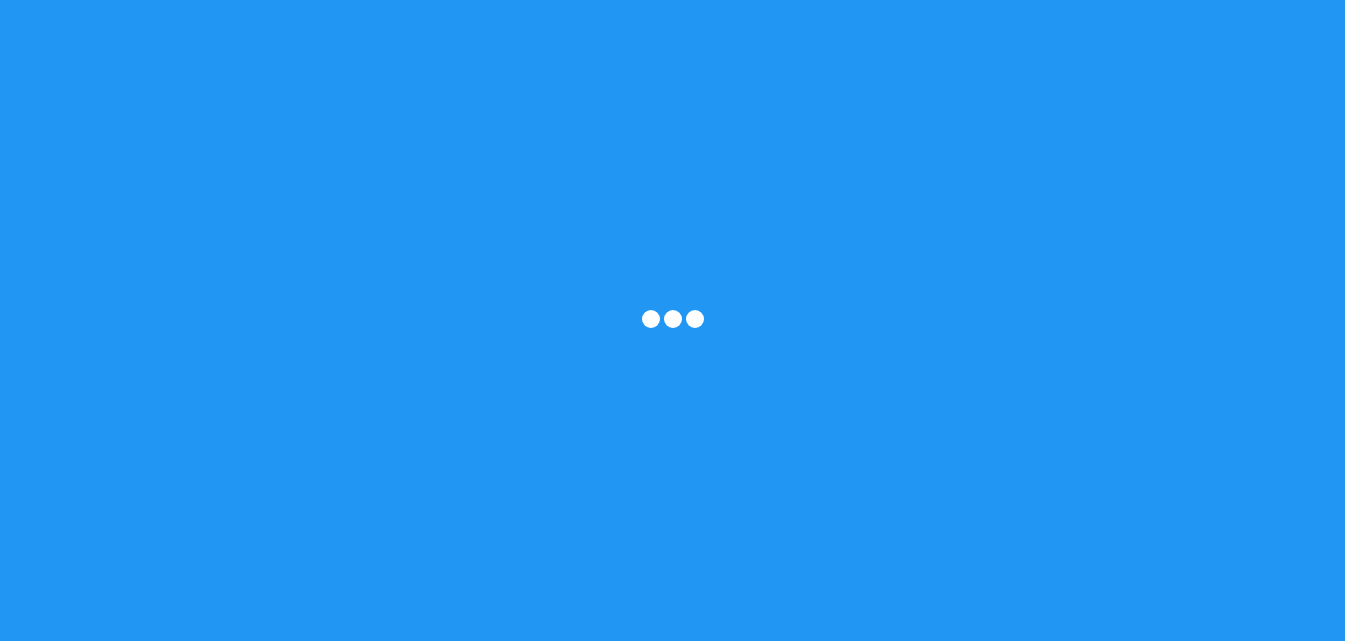 scroll, scrollTop: 0, scrollLeft: 0, axis: both 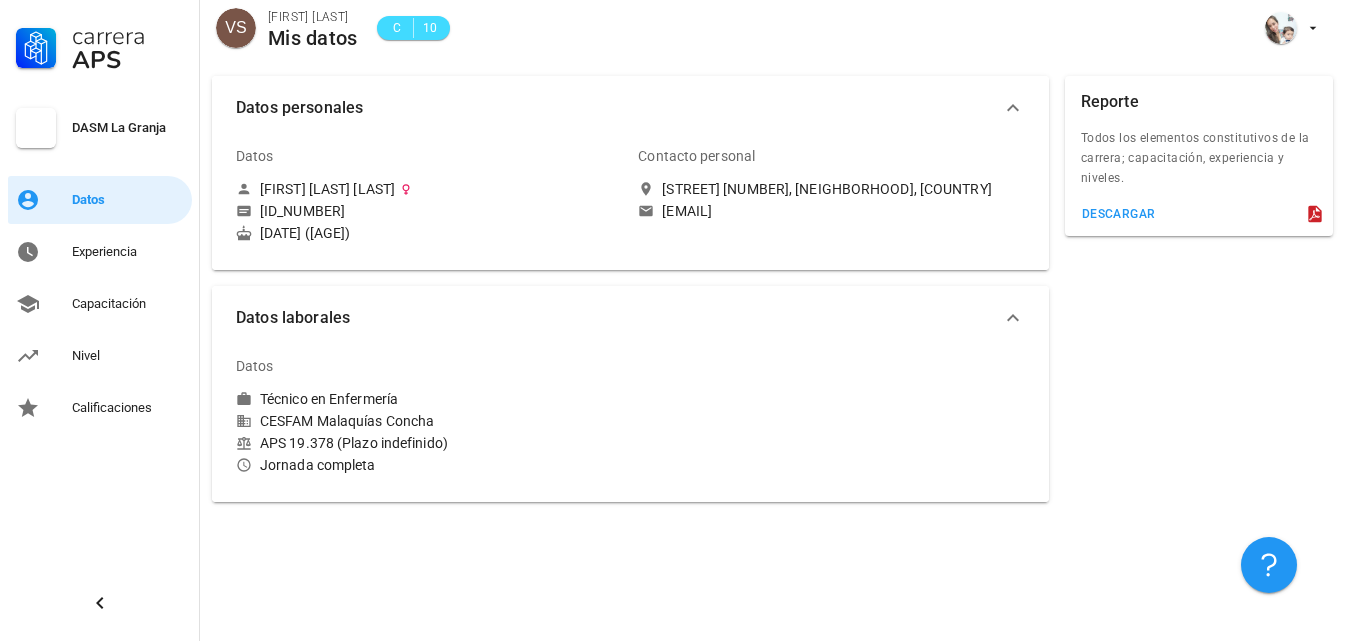 click at bounding box center (1013, 108) 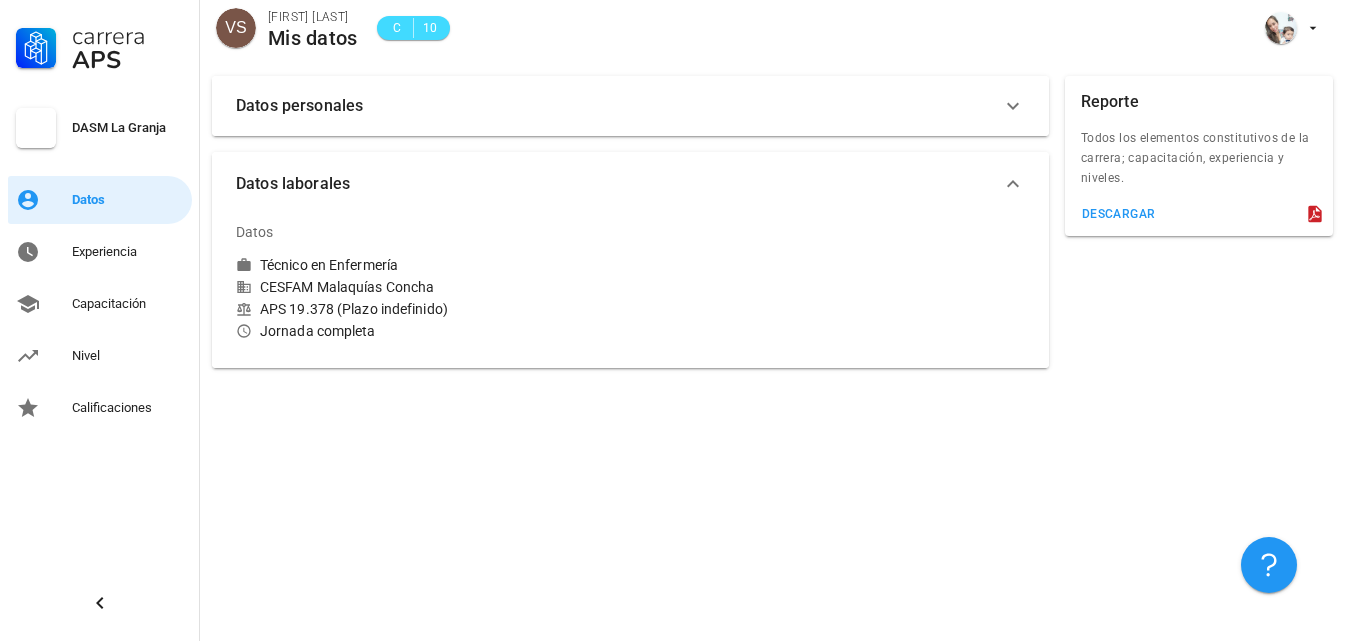click at bounding box center [1013, 184] 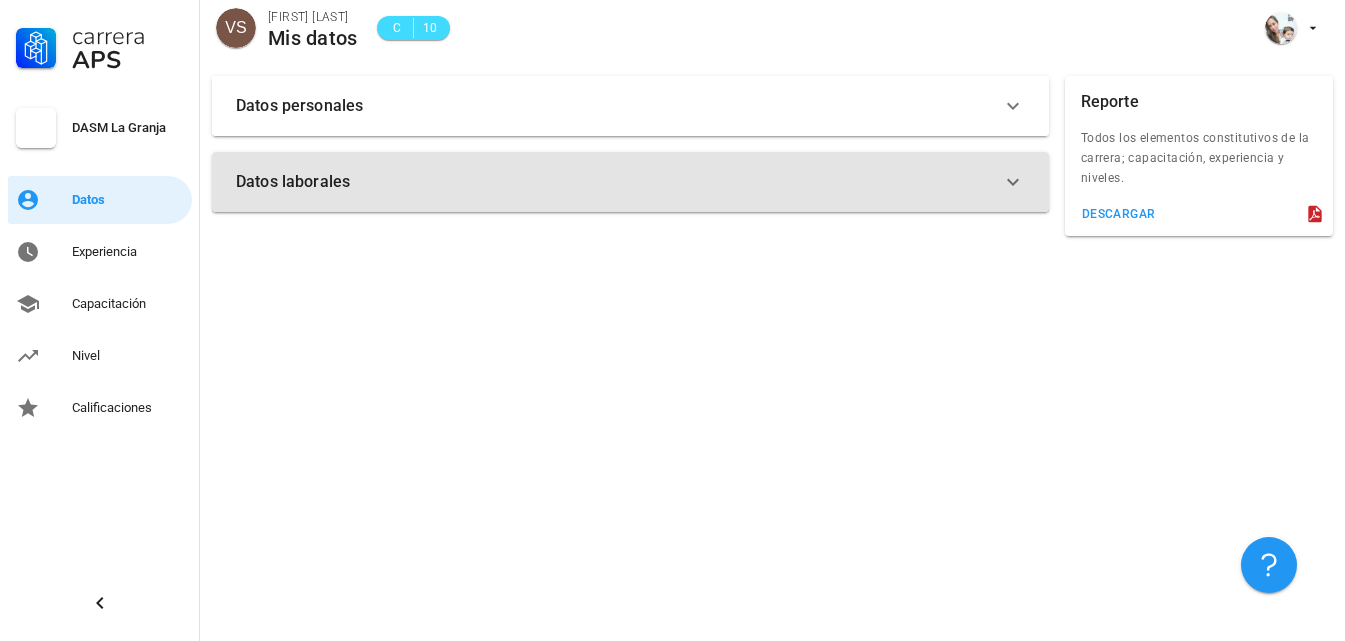 click at bounding box center [1013, 106] 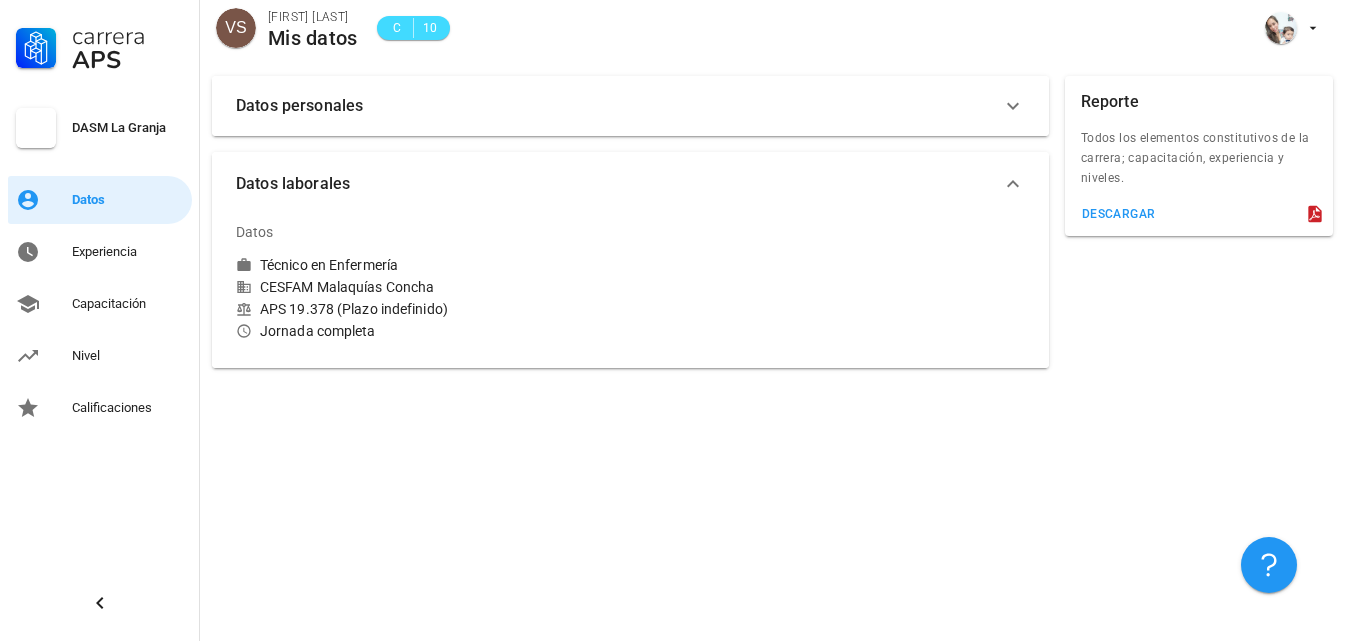 click at bounding box center (1013, 106) 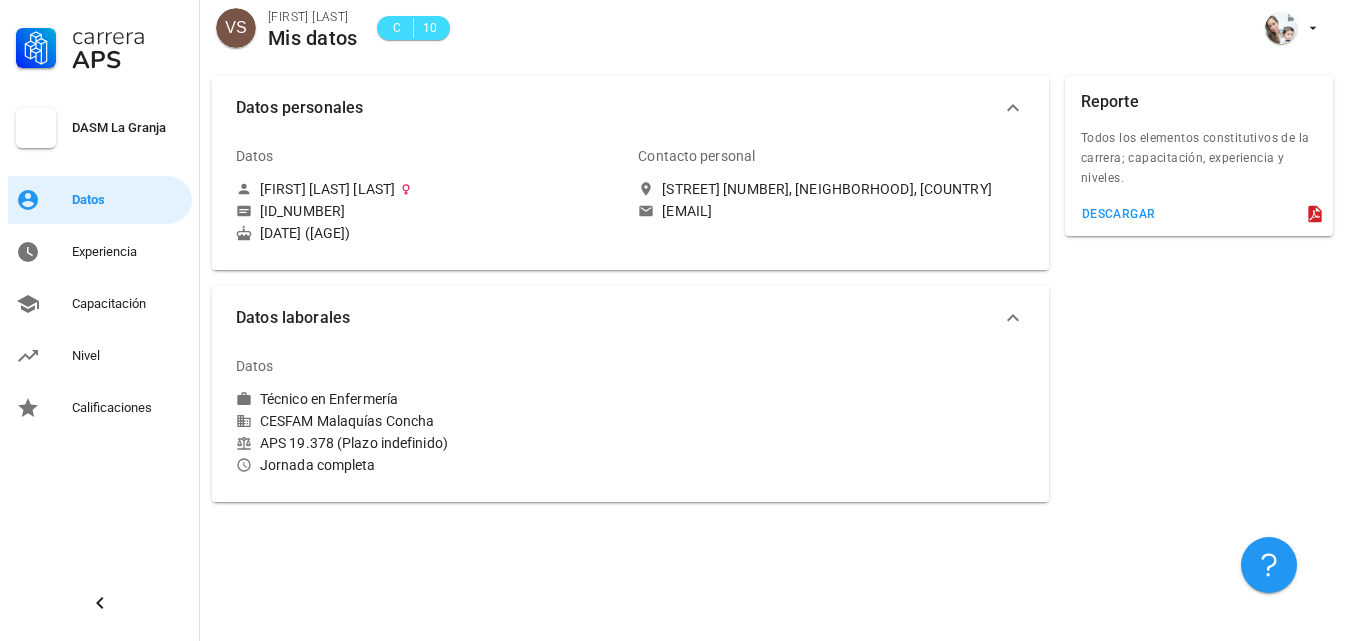 click on "[DATE]
([AGE])" at bounding box center (429, 189) 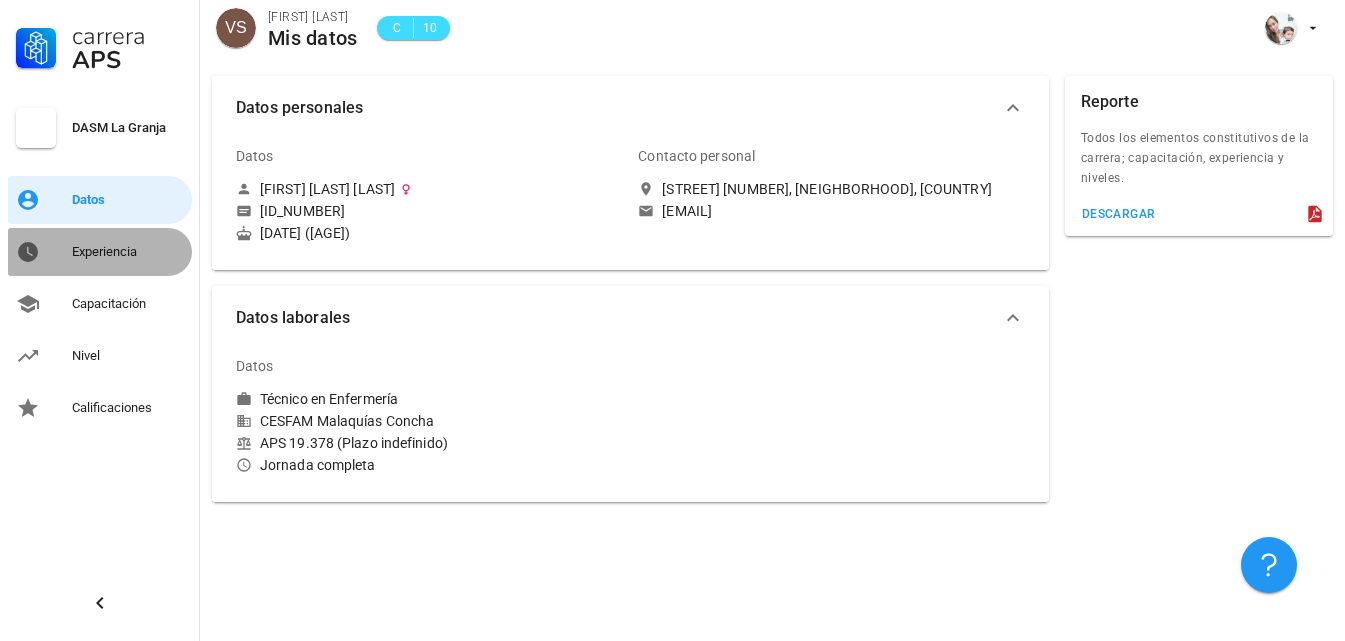 click on "Experiencia" at bounding box center (128, 252) 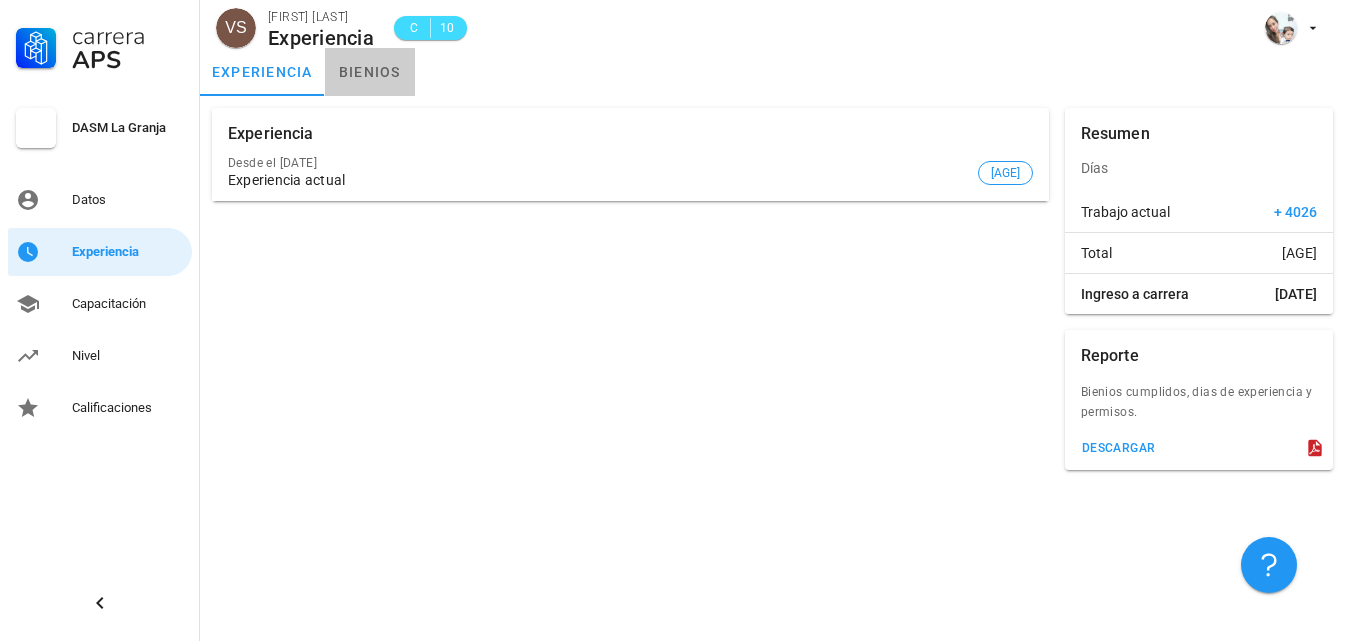 click on "bienios" at bounding box center (370, 72) 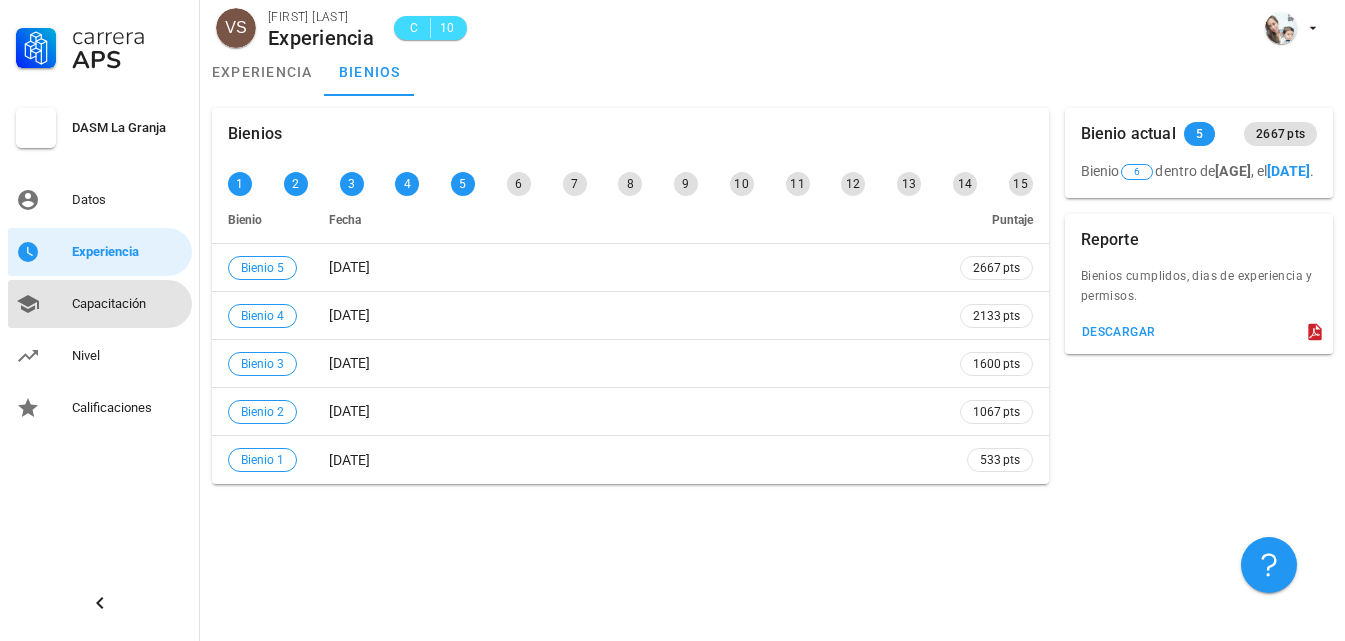 click on "Capacitación" at bounding box center [128, 304] 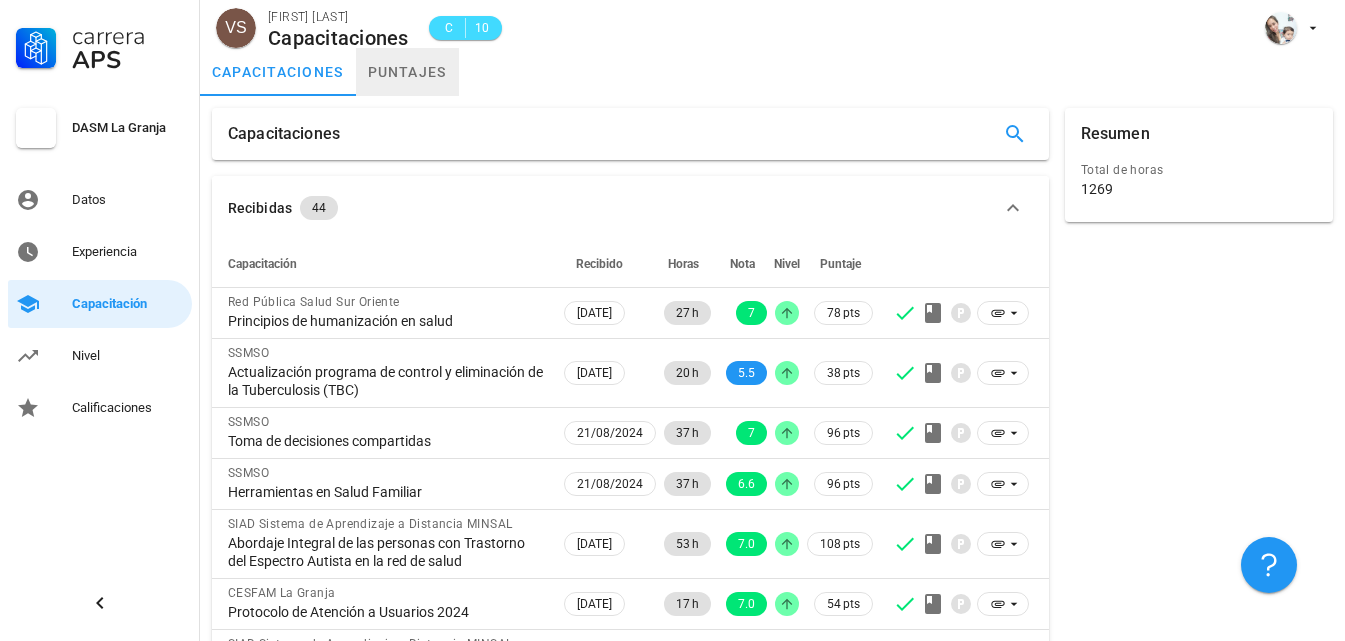 click on "puntajes" at bounding box center [407, 72] 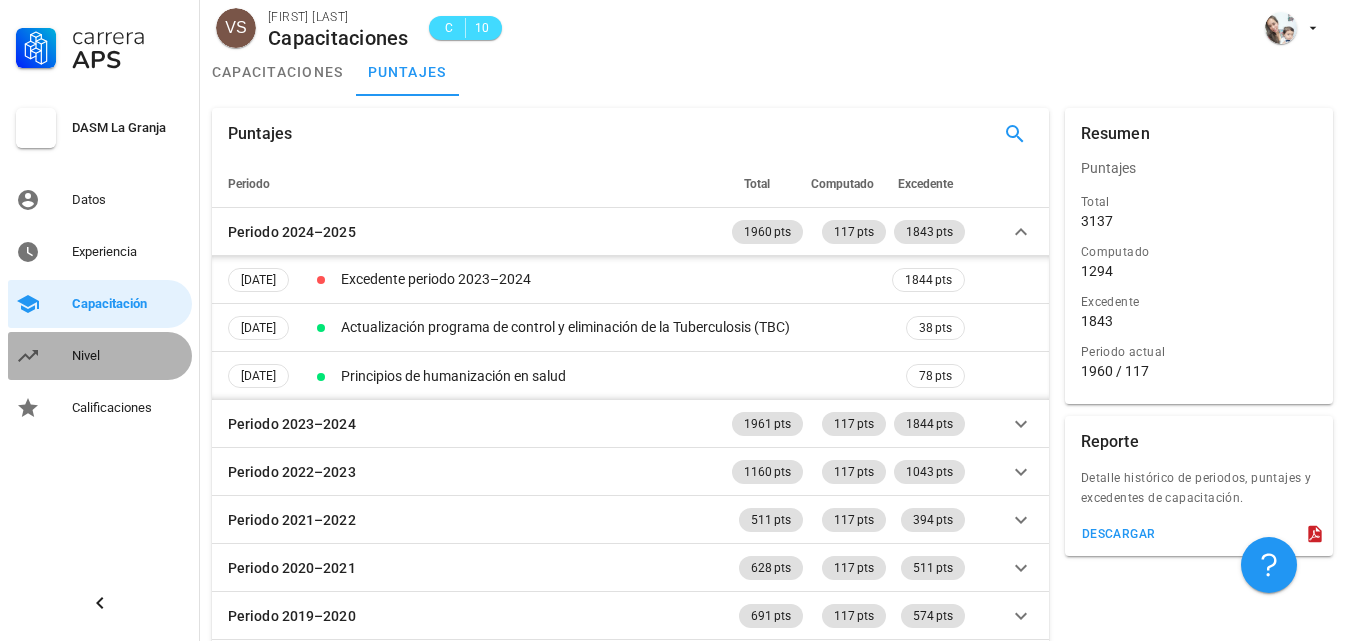 click on "Nivel" at bounding box center (128, 356) 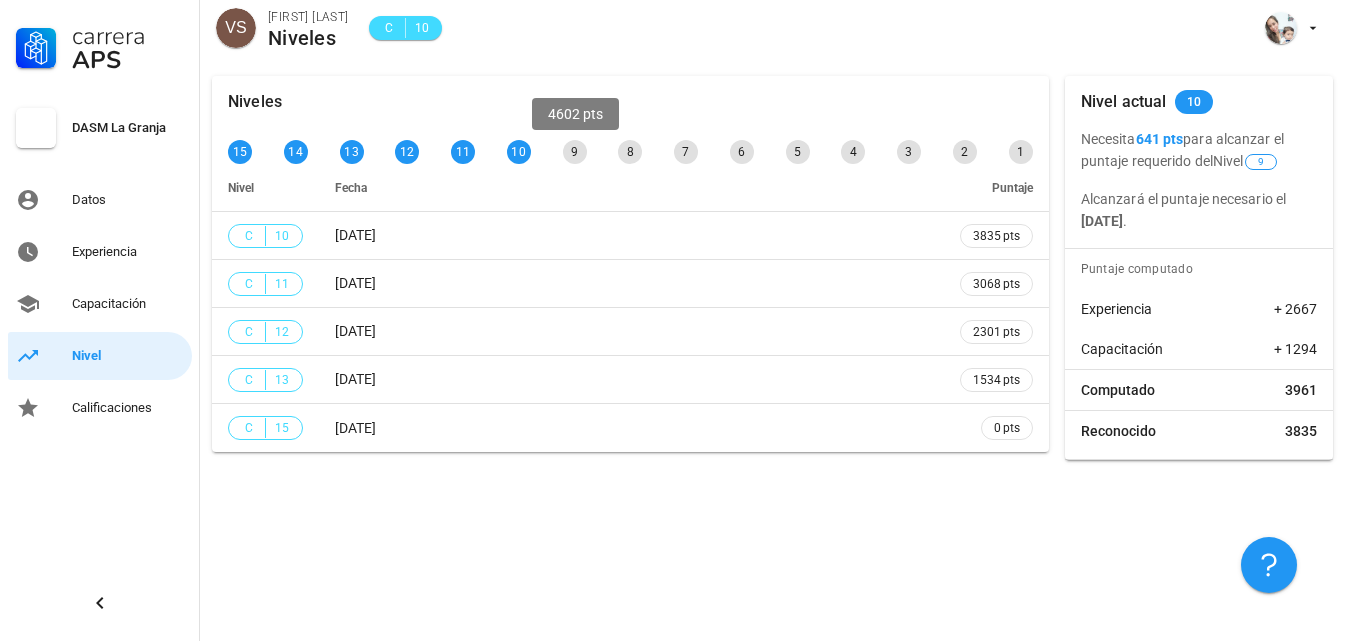 click on "9" at bounding box center [575, 152] 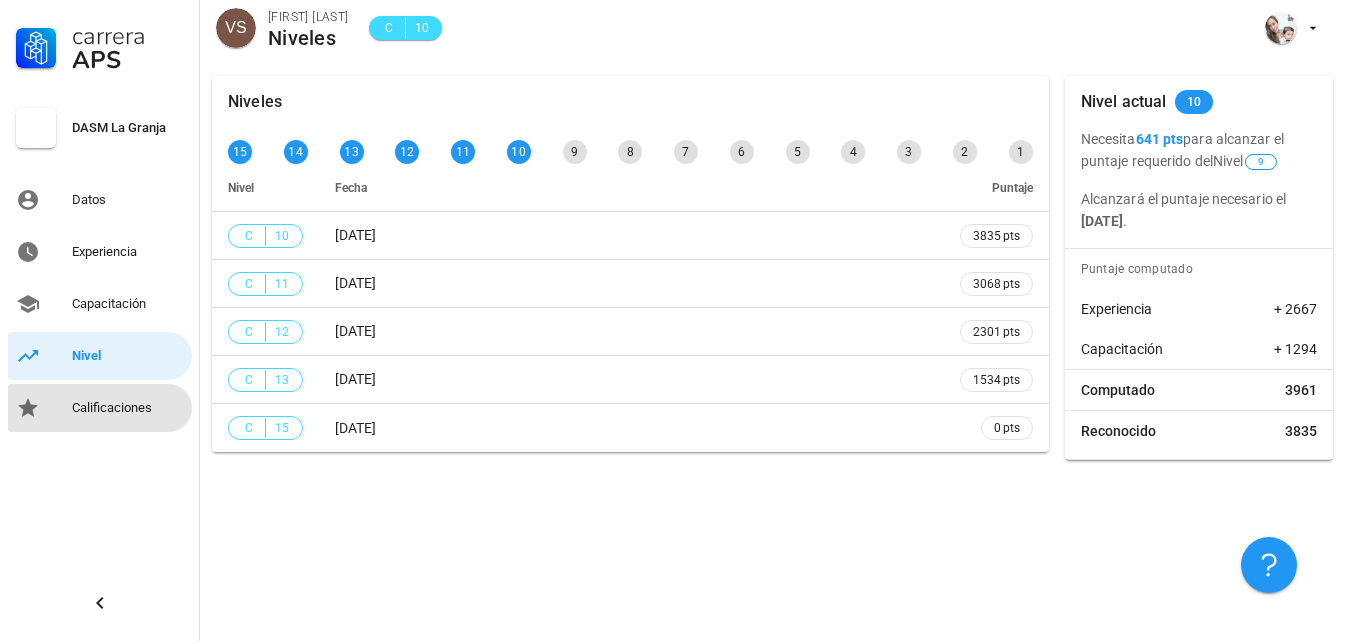 click on "Calificaciones" at bounding box center [128, 408] 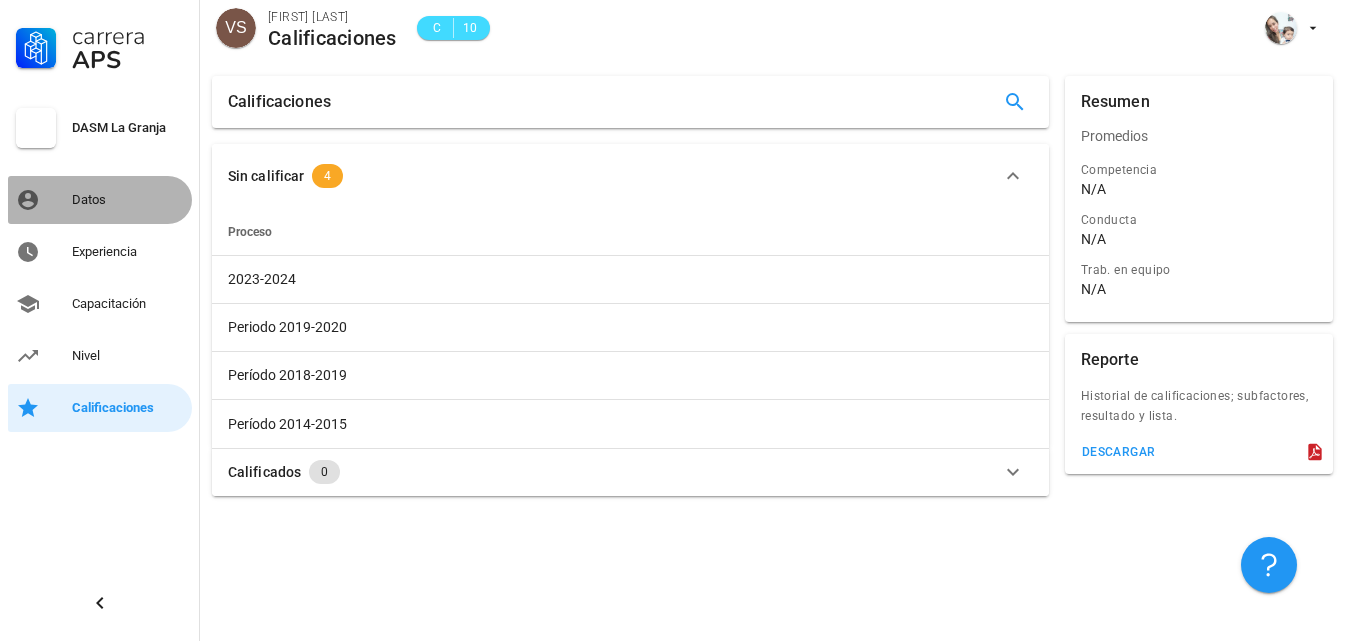 click on "Datos" at bounding box center (128, 200) 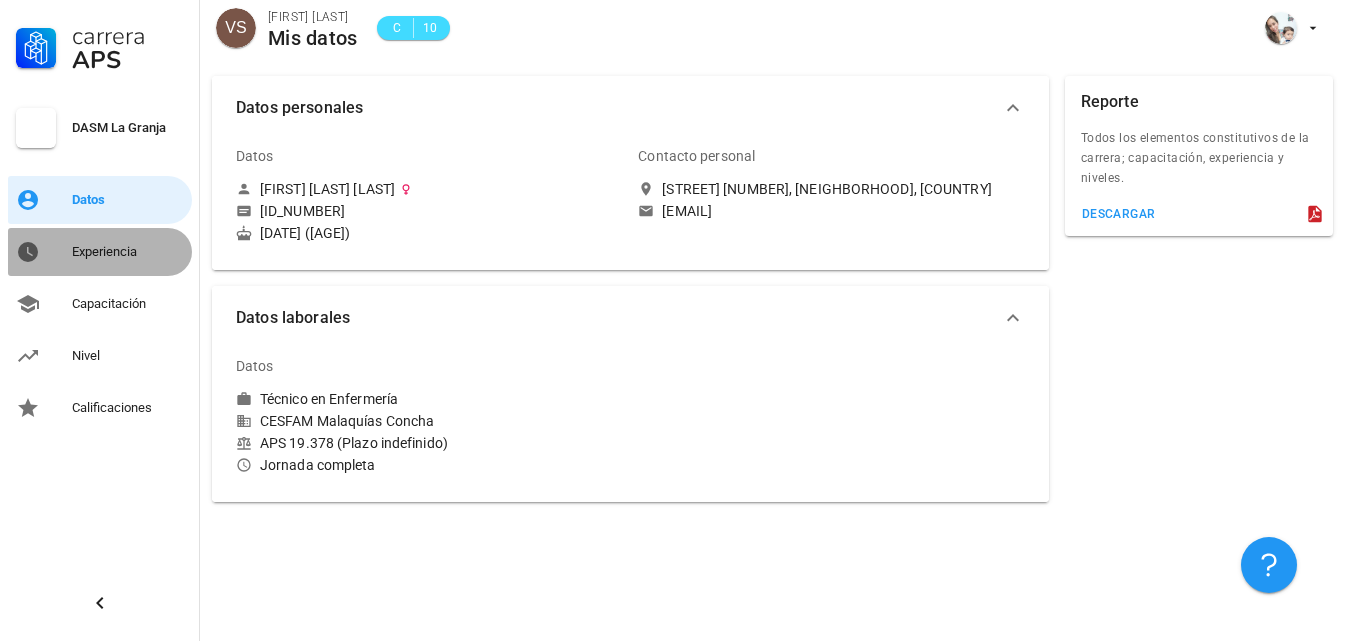 click on "Experiencia" at bounding box center [128, 252] 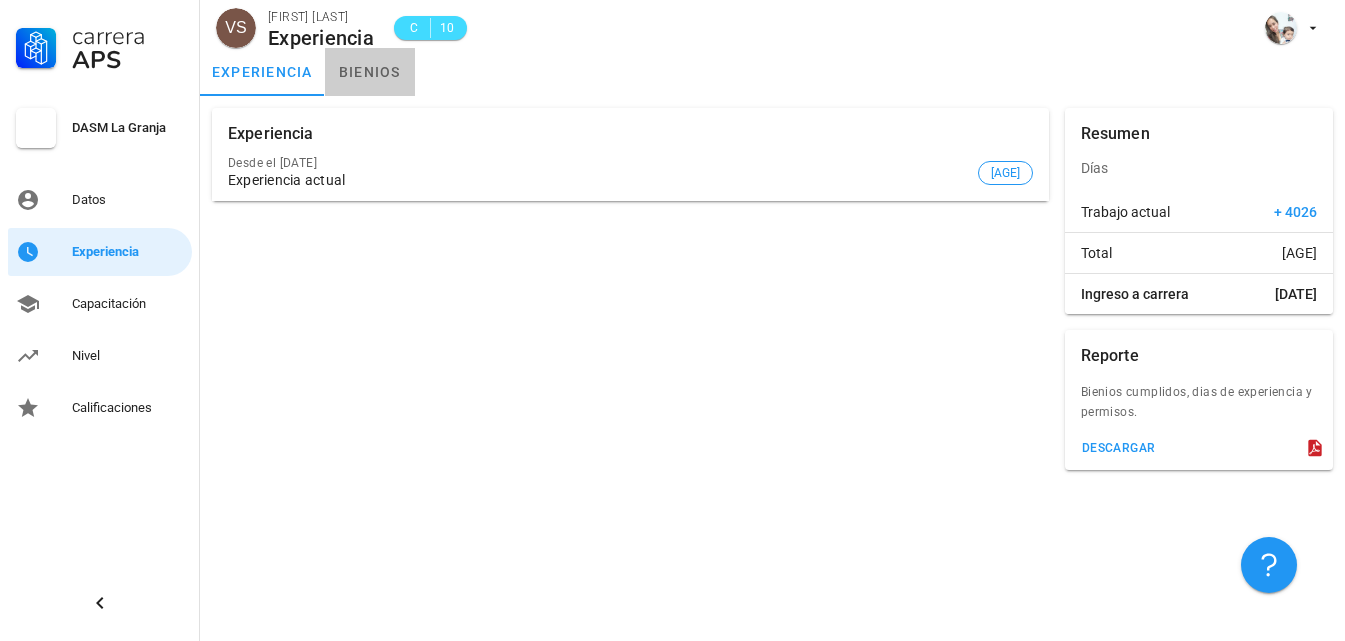 click on "bienios" at bounding box center (370, 72) 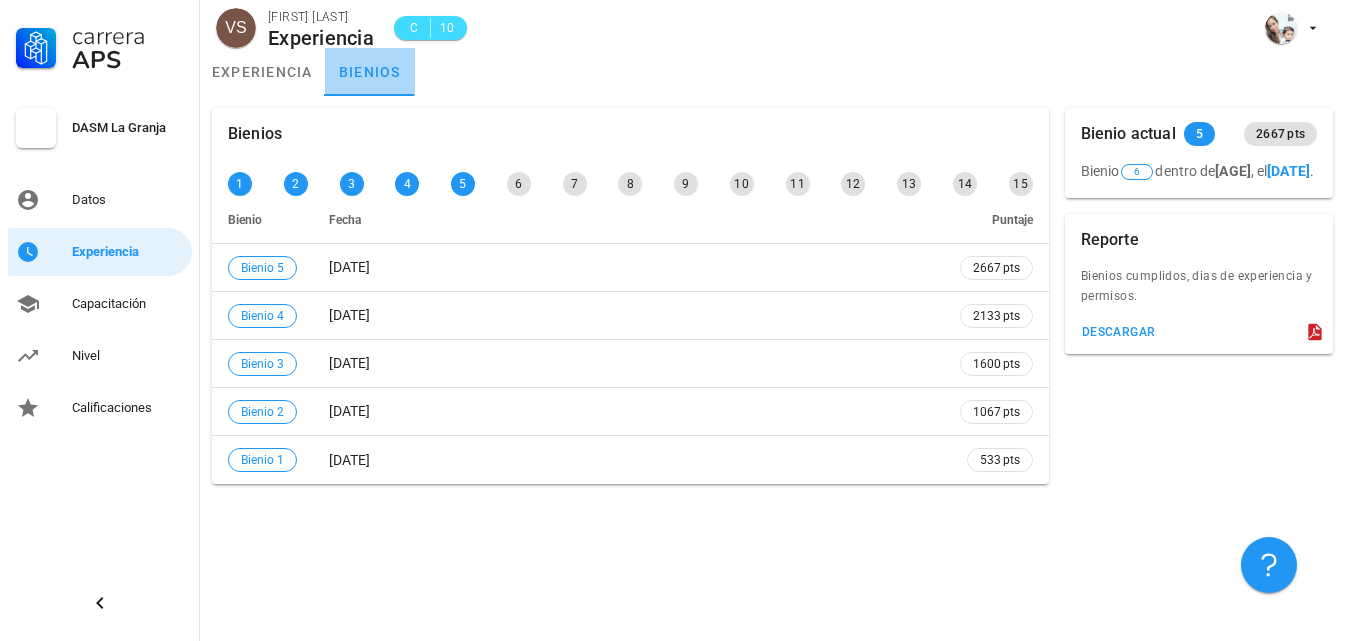 click on "bienios" at bounding box center [370, 72] 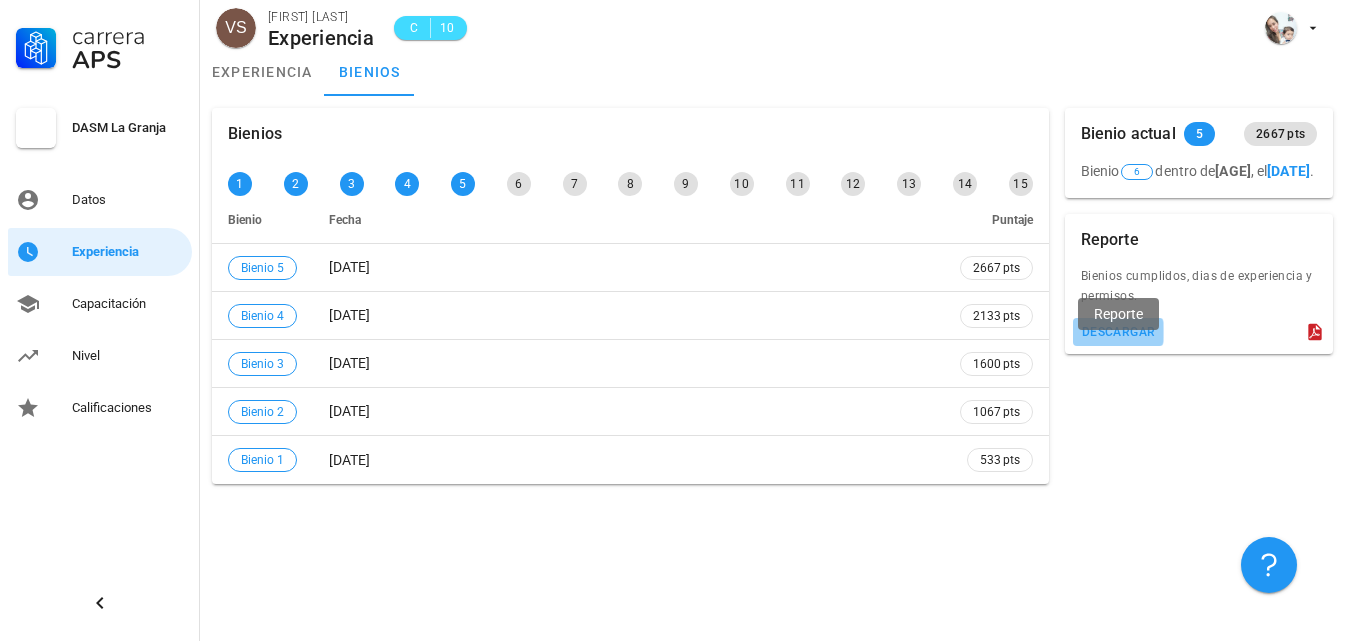 click on "descargar" at bounding box center [1118, 332] 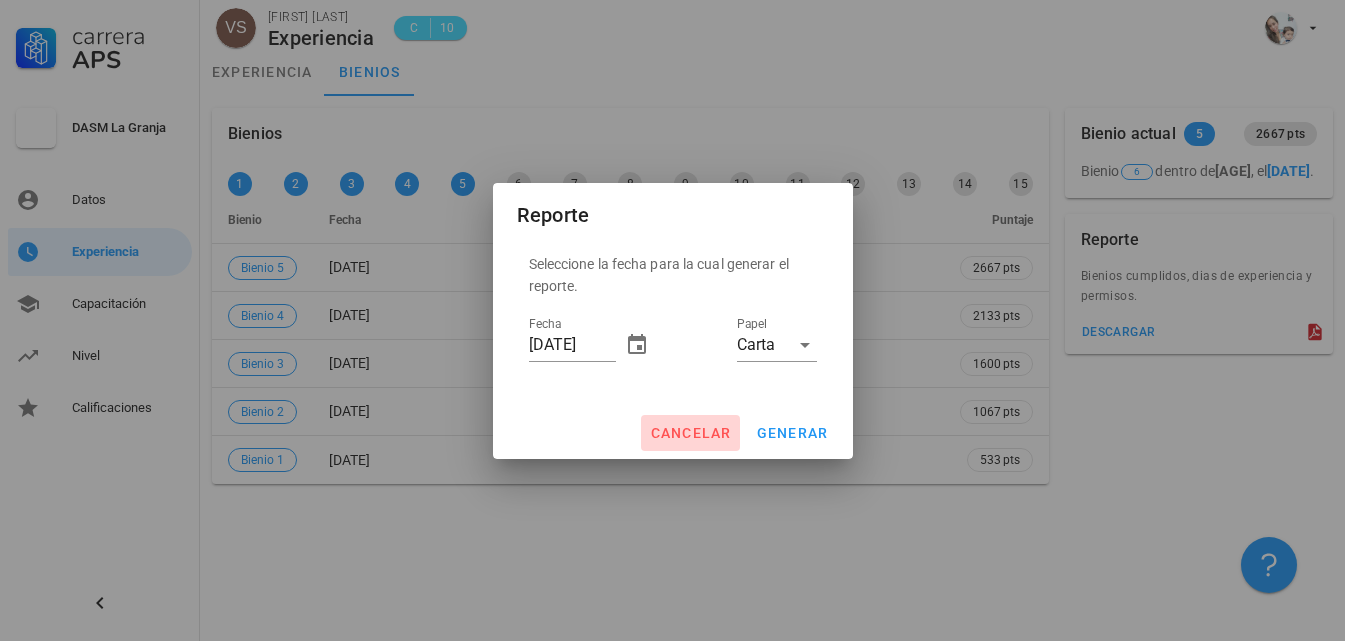click on "cancelar" at bounding box center (690, 433) 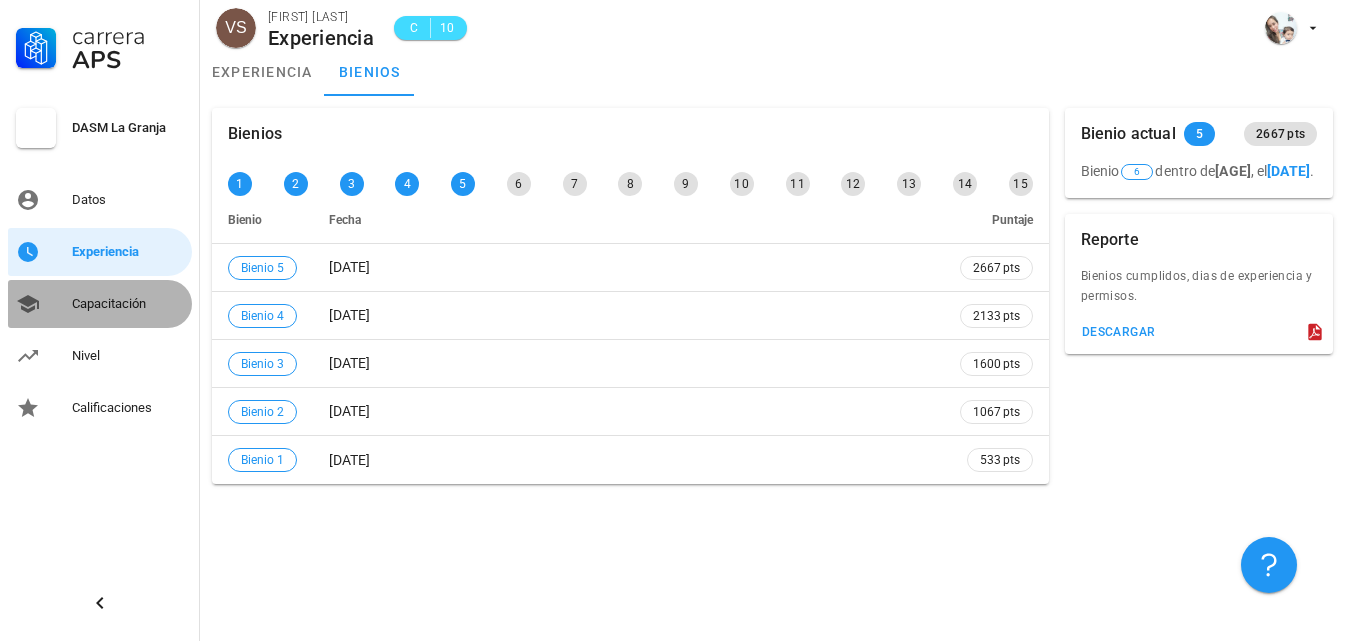 click on "Capacitación" at bounding box center (128, 304) 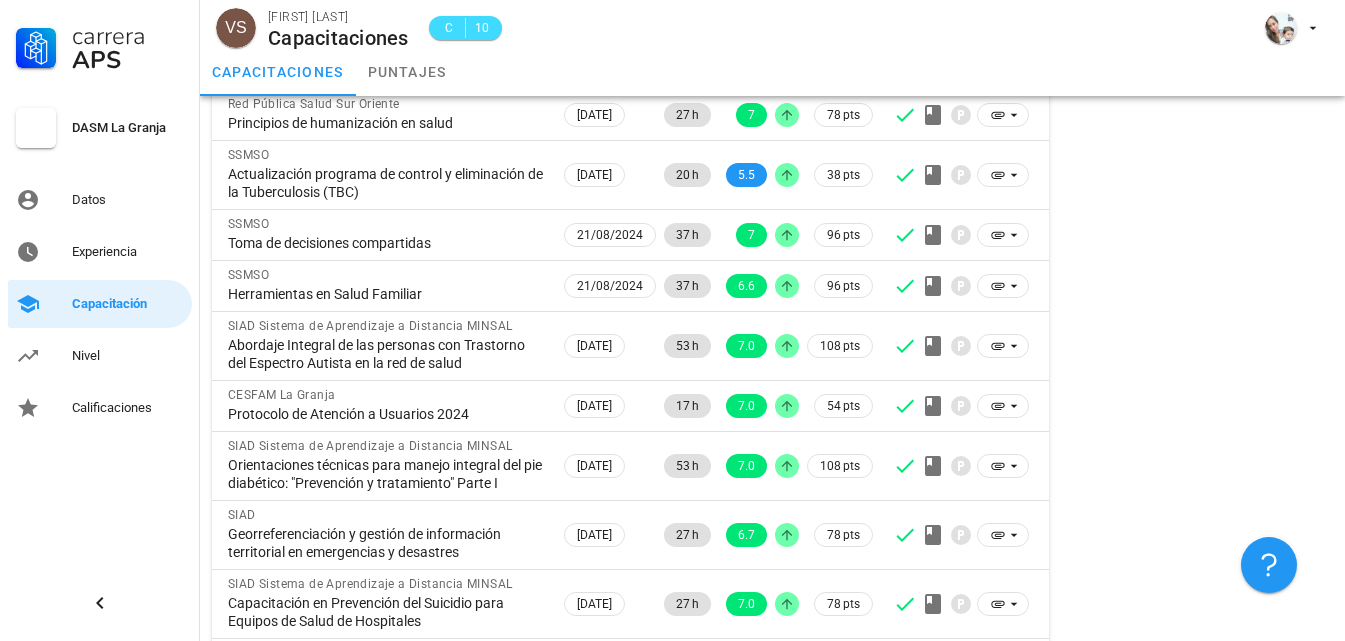scroll, scrollTop: 200, scrollLeft: 0, axis: vertical 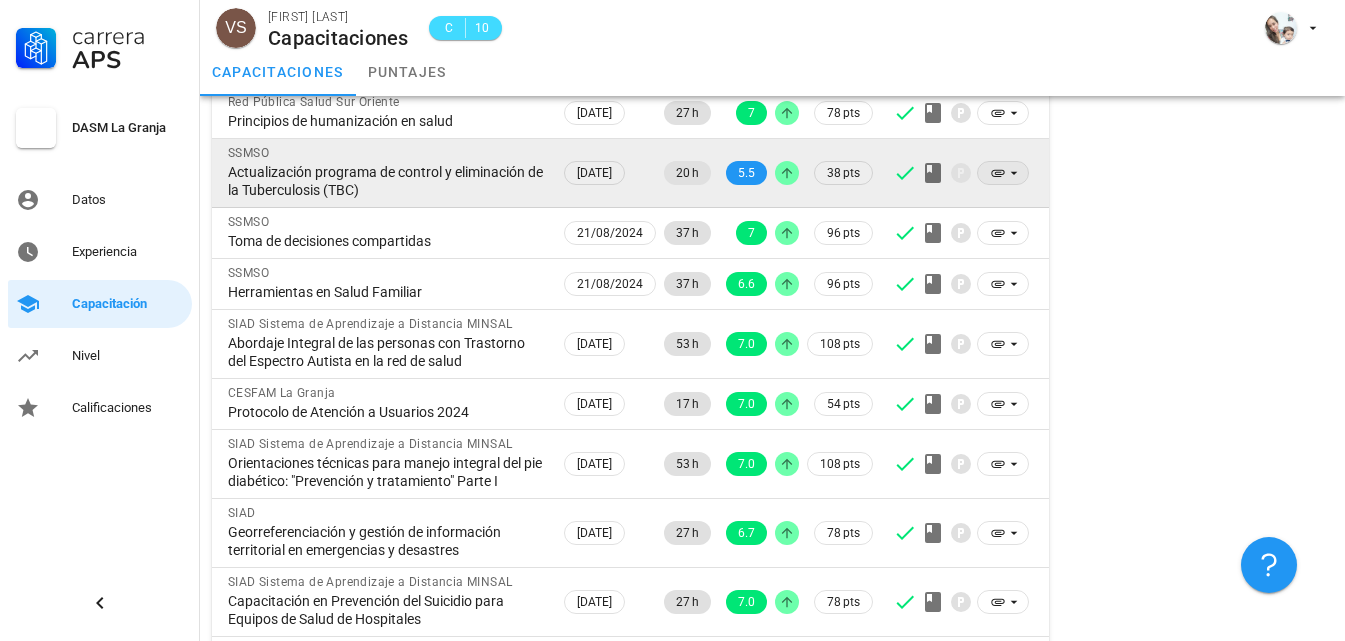 click at bounding box center (1014, 113) 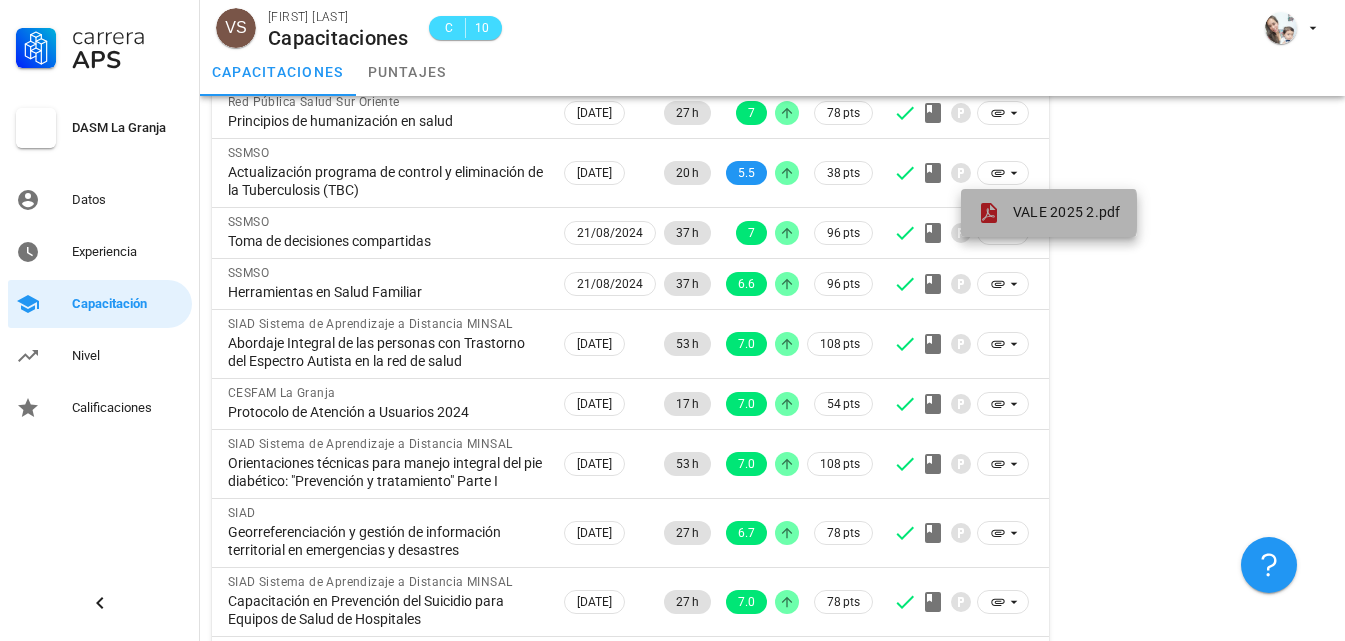 click on "VALE 2025 2.pdf" at bounding box center [1049, 213] 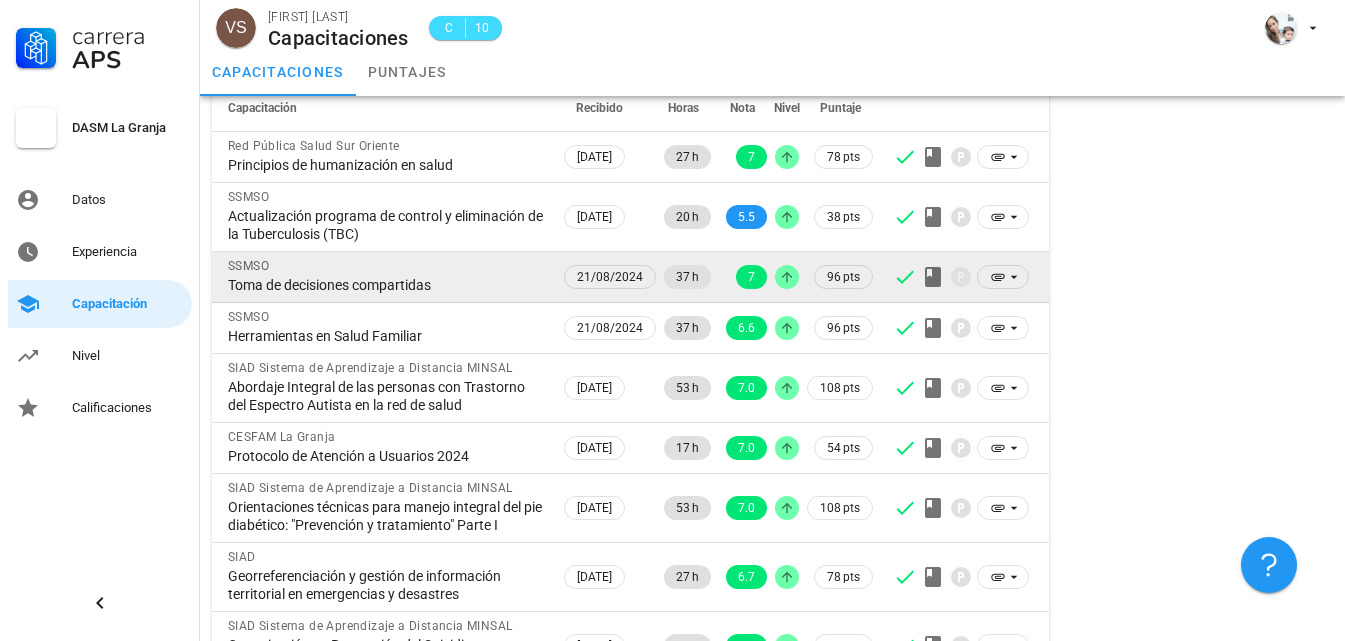 scroll, scrollTop: 0, scrollLeft: 0, axis: both 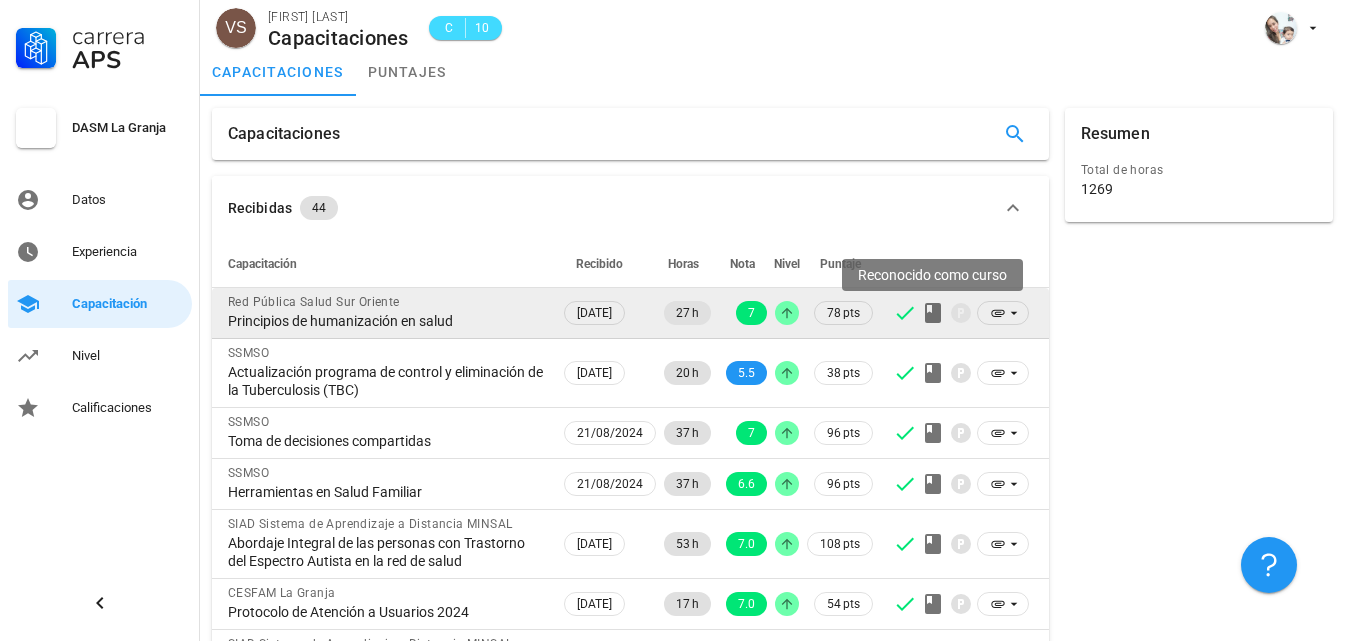 click at bounding box center (905, 313) 